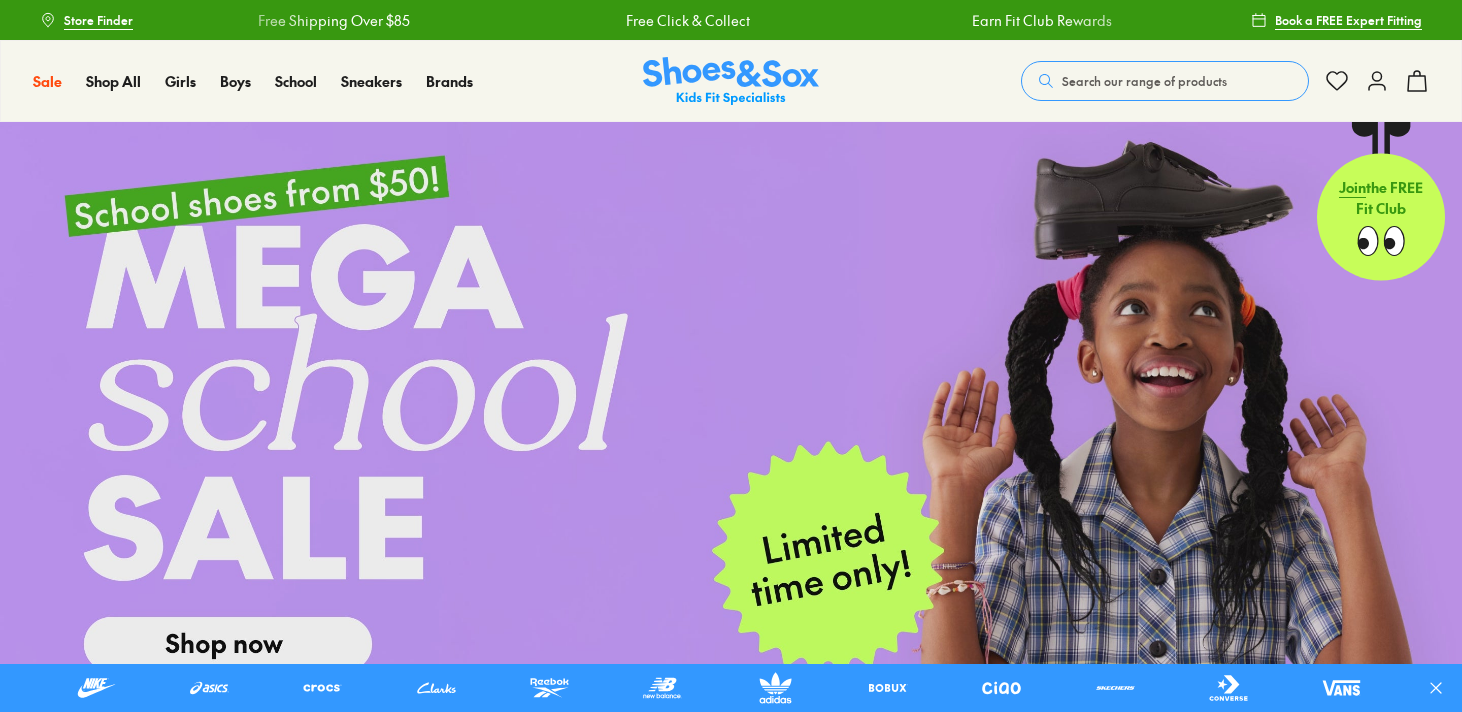 scroll, scrollTop: 0, scrollLeft: 0, axis: both 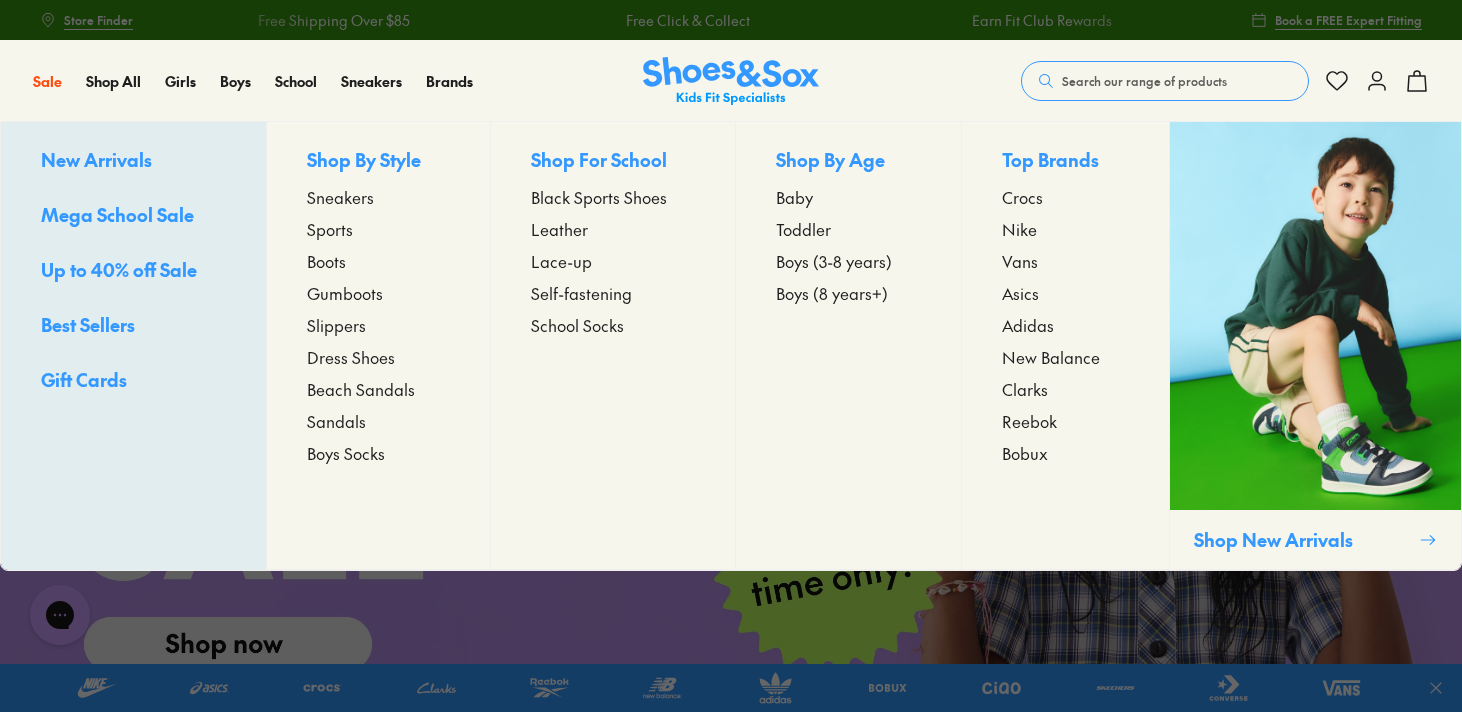 click on "Sandals" at bounding box center (336, 421) 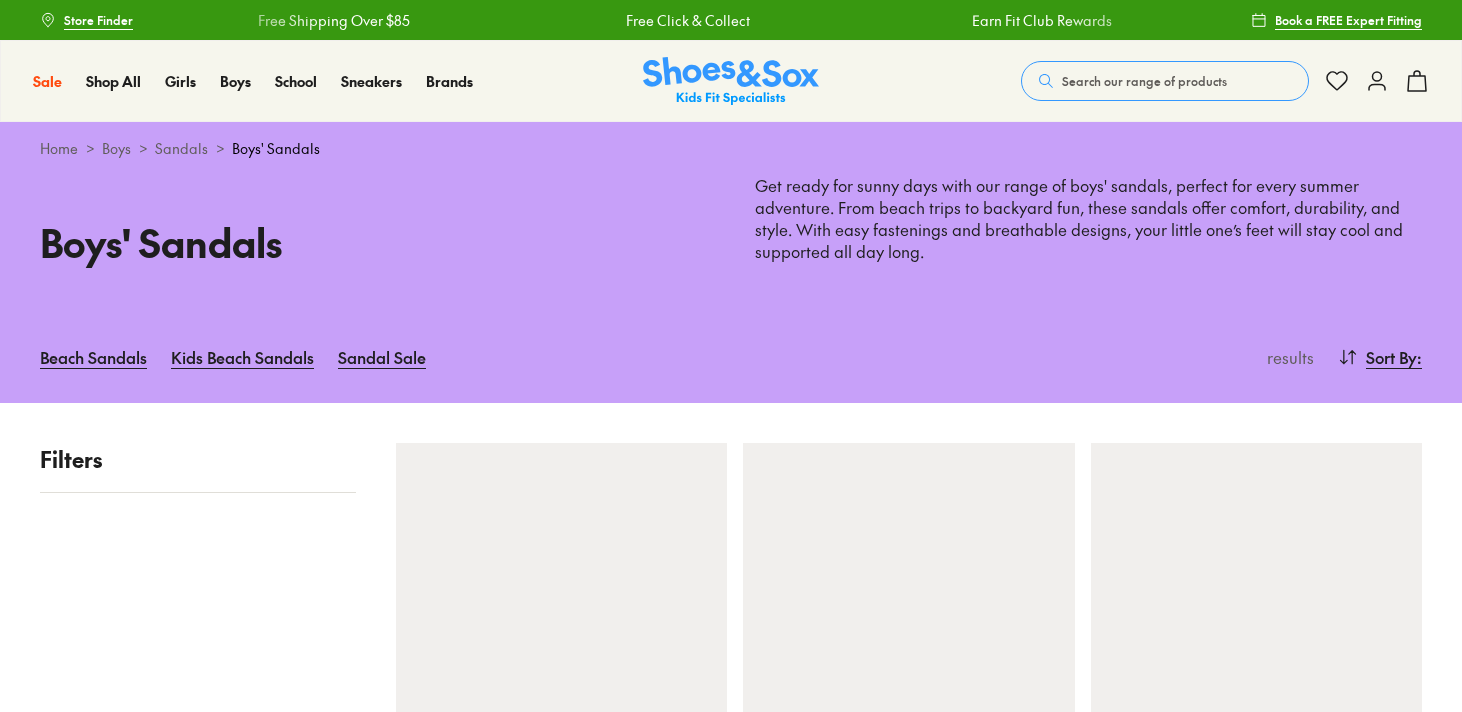 scroll, scrollTop: 0, scrollLeft: 0, axis: both 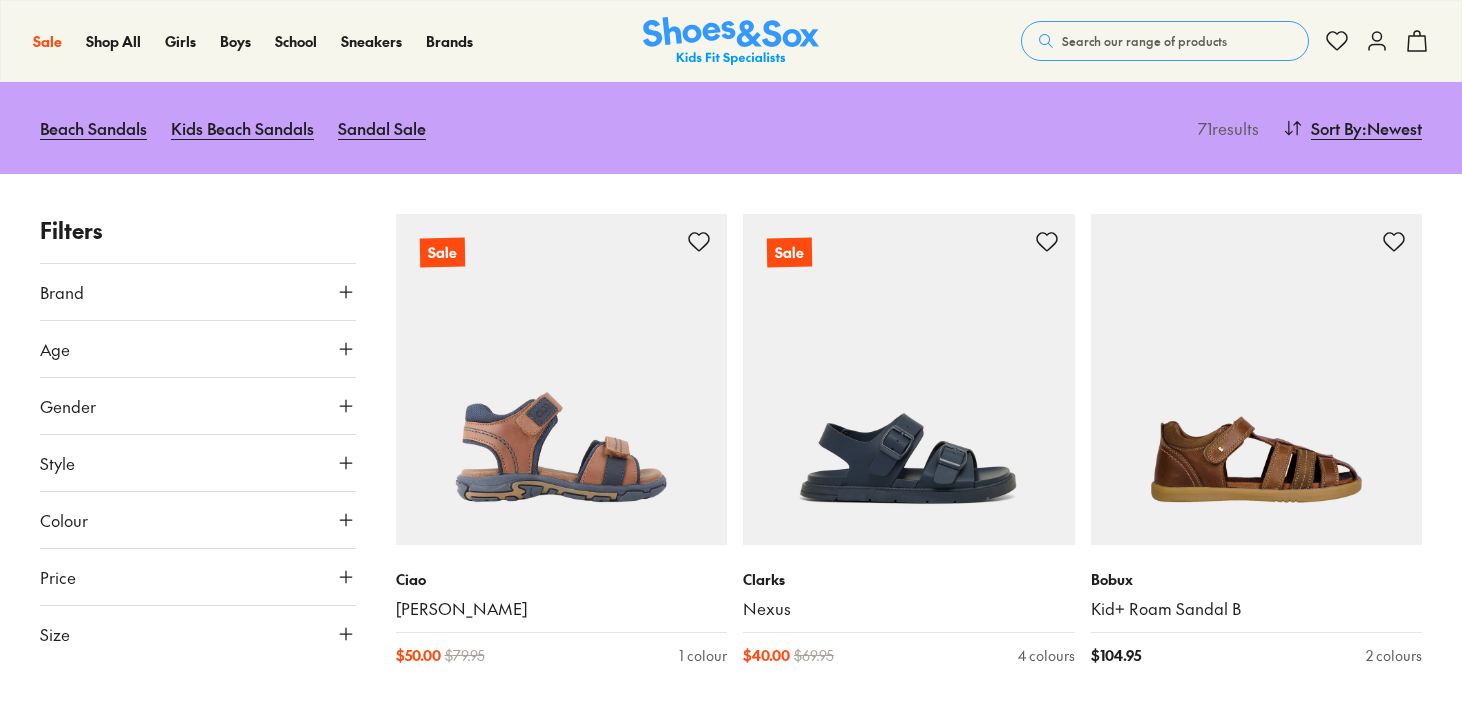 click on "Age" at bounding box center (198, 349) 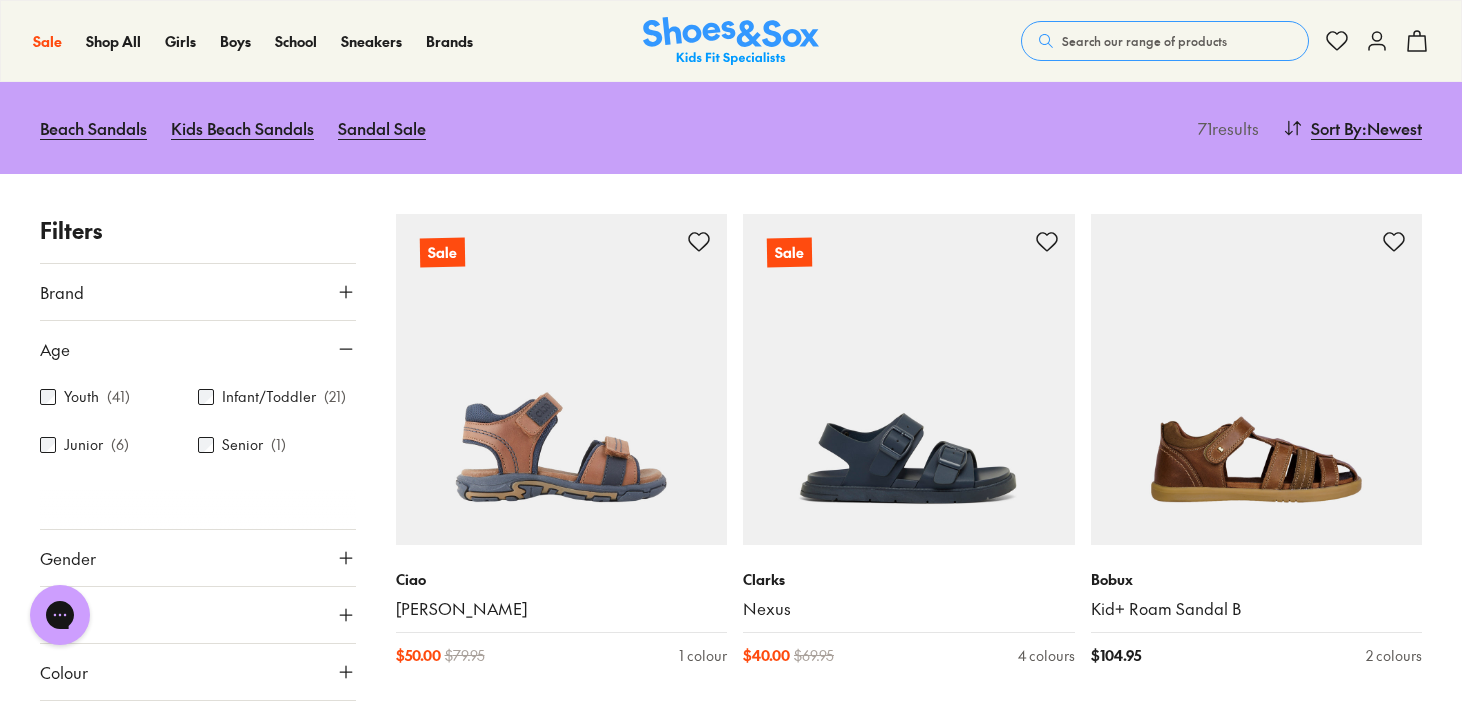 scroll, scrollTop: 0, scrollLeft: 0, axis: both 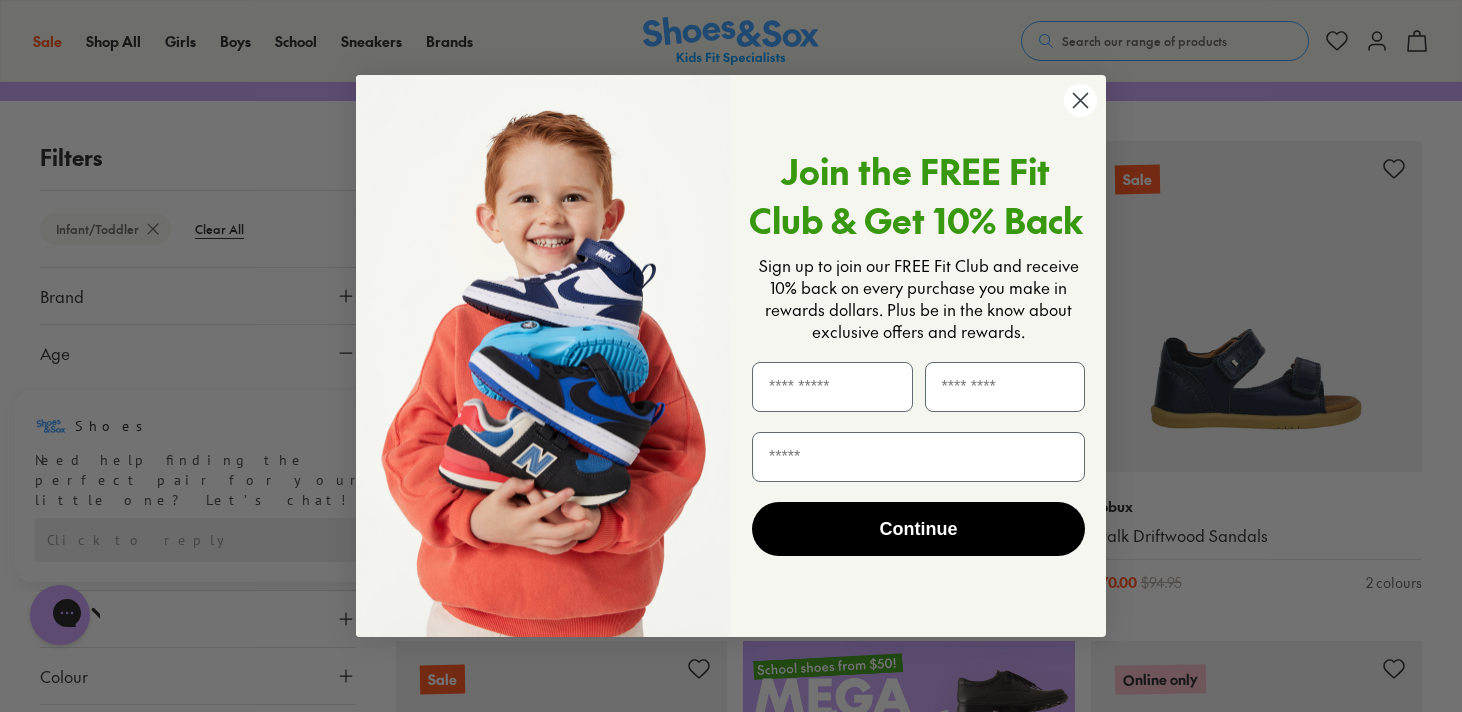click 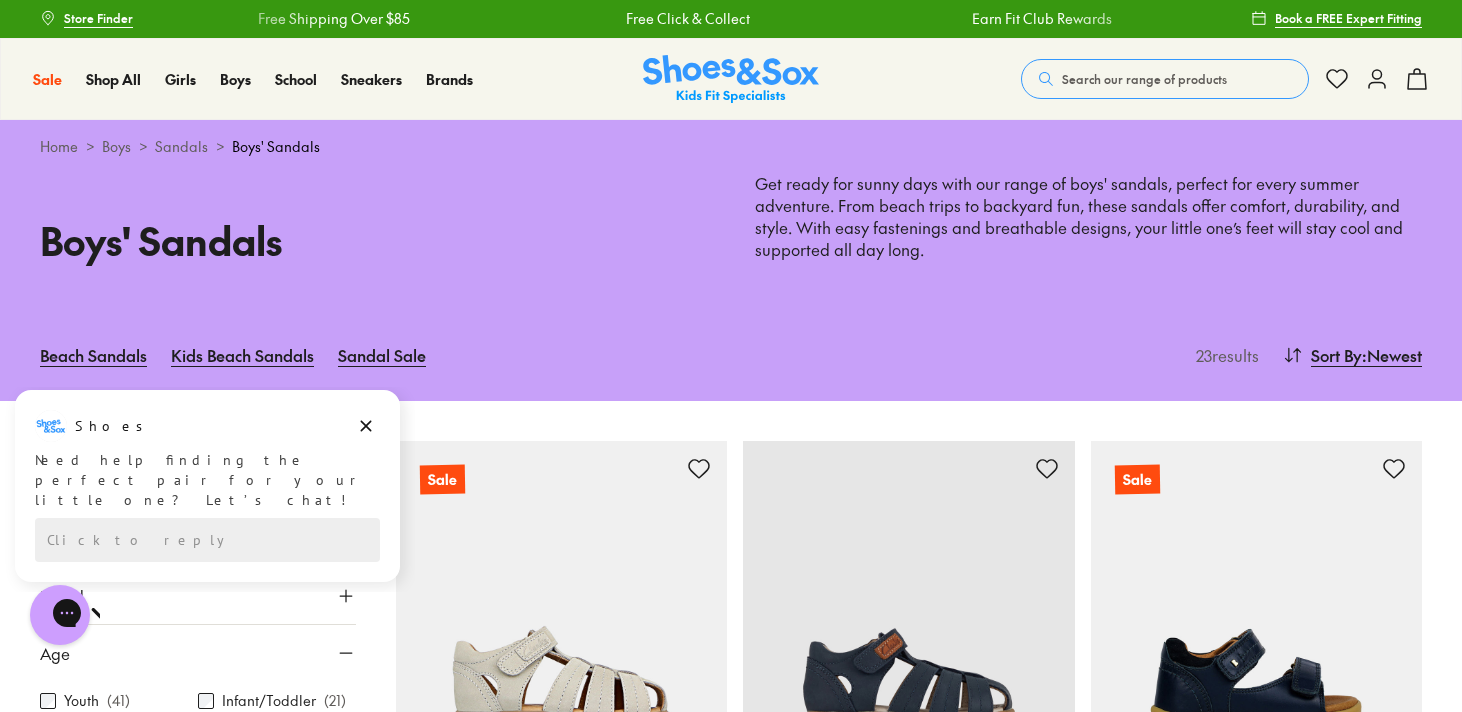 scroll, scrollTop: 0, scrollLeft: 0, axis: both 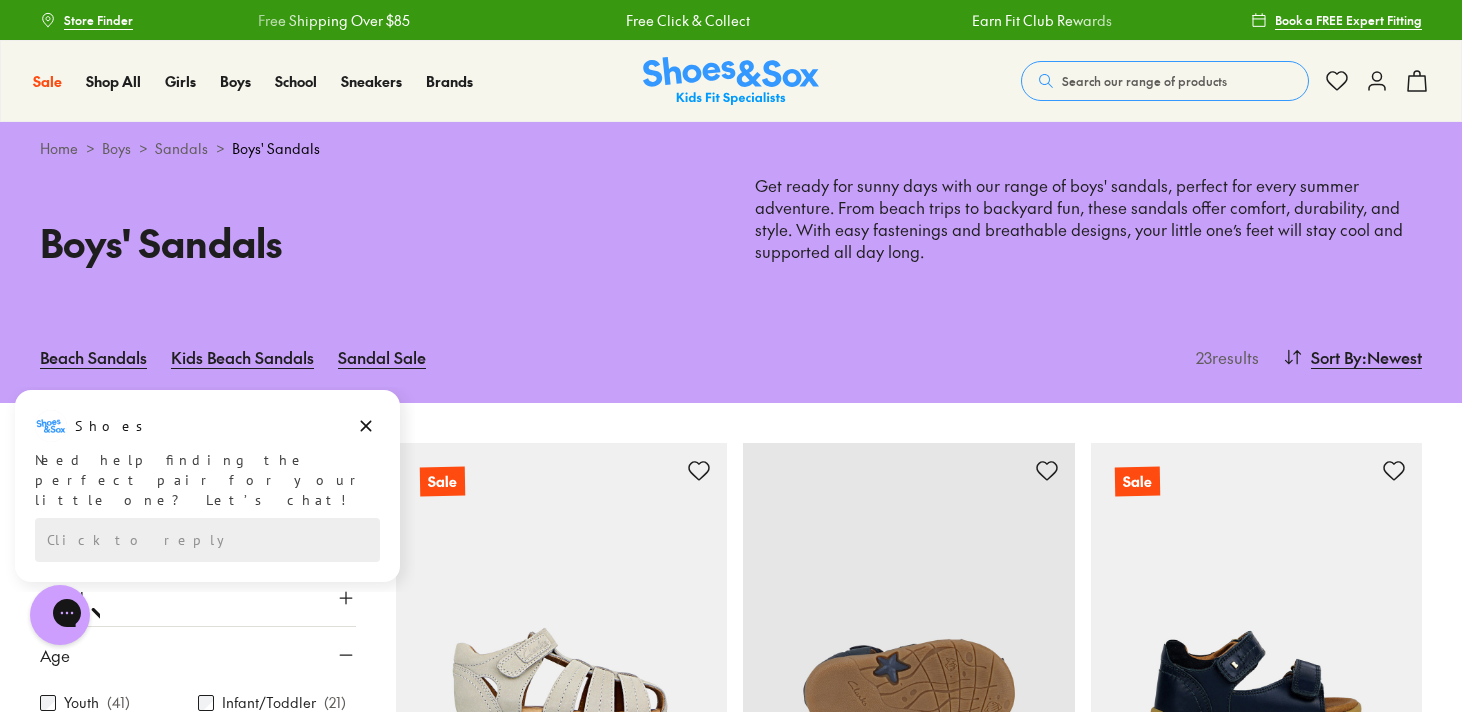 type on "***" 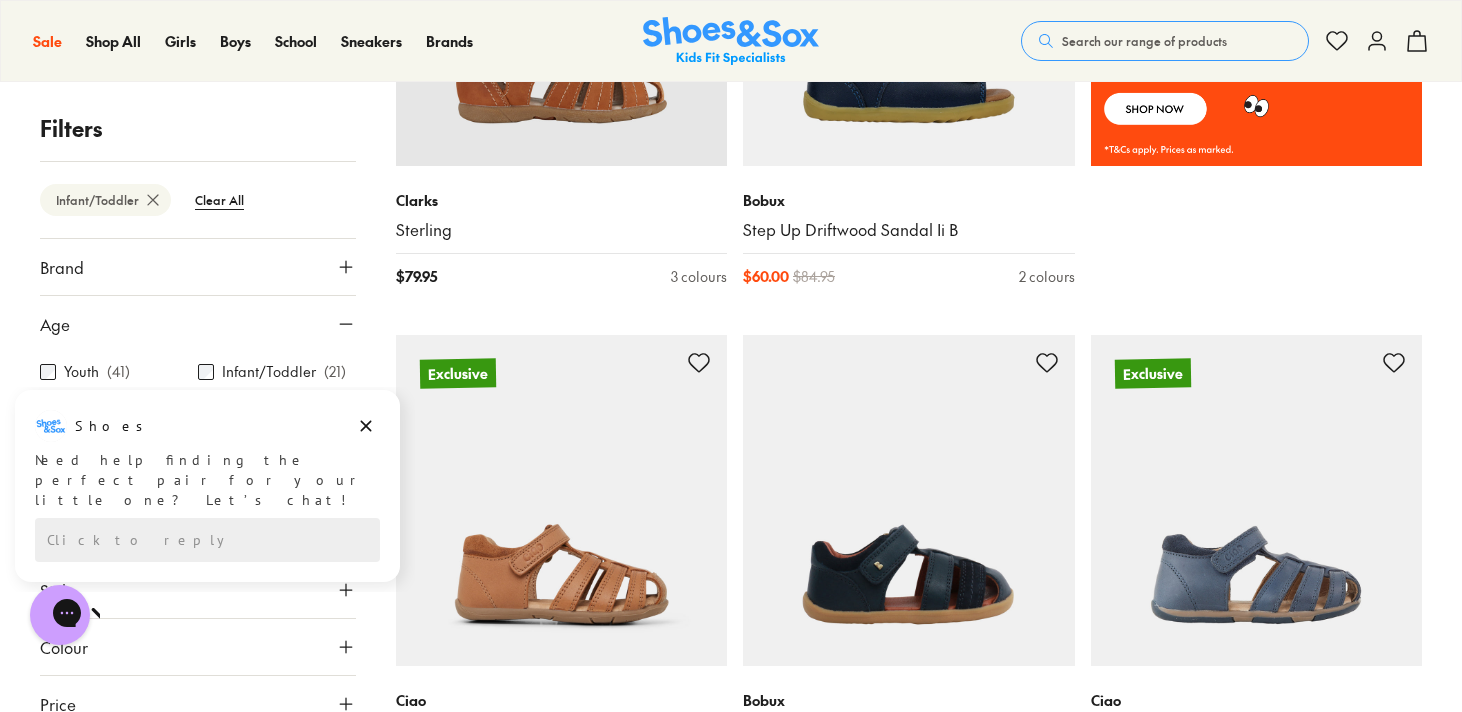 scroll, scrollTop: 1614, scrollLeft: 0, axis: vertical 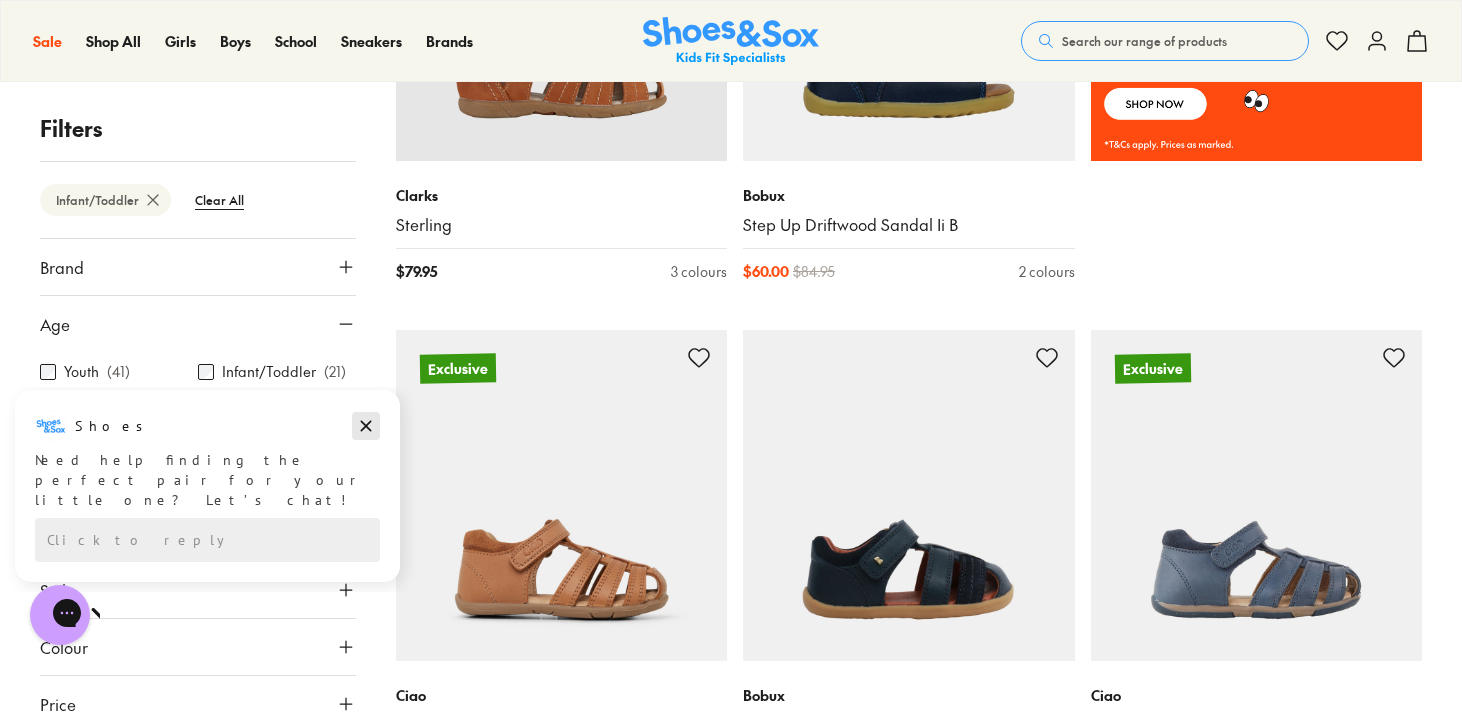 click 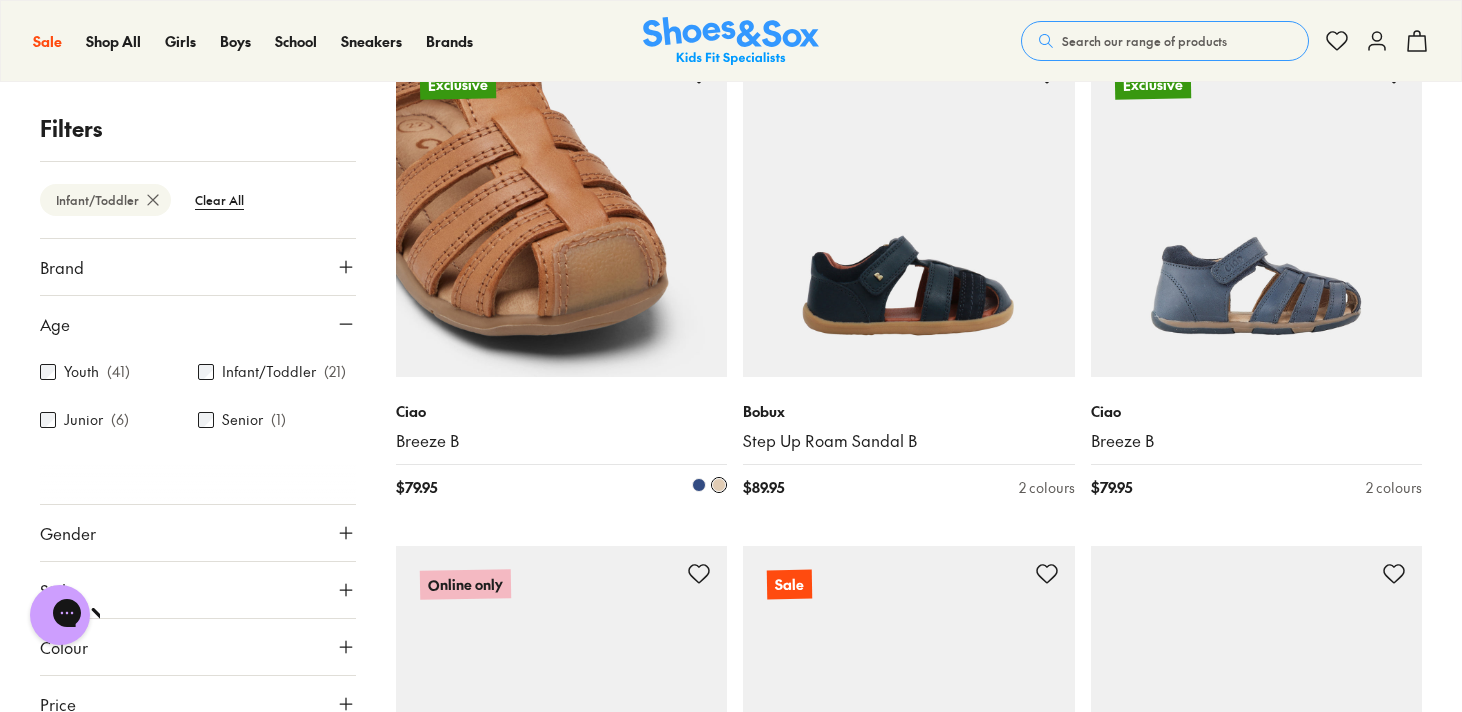 scroll, scrollTop: 1899, scrollLeft: 0, axis: vertical 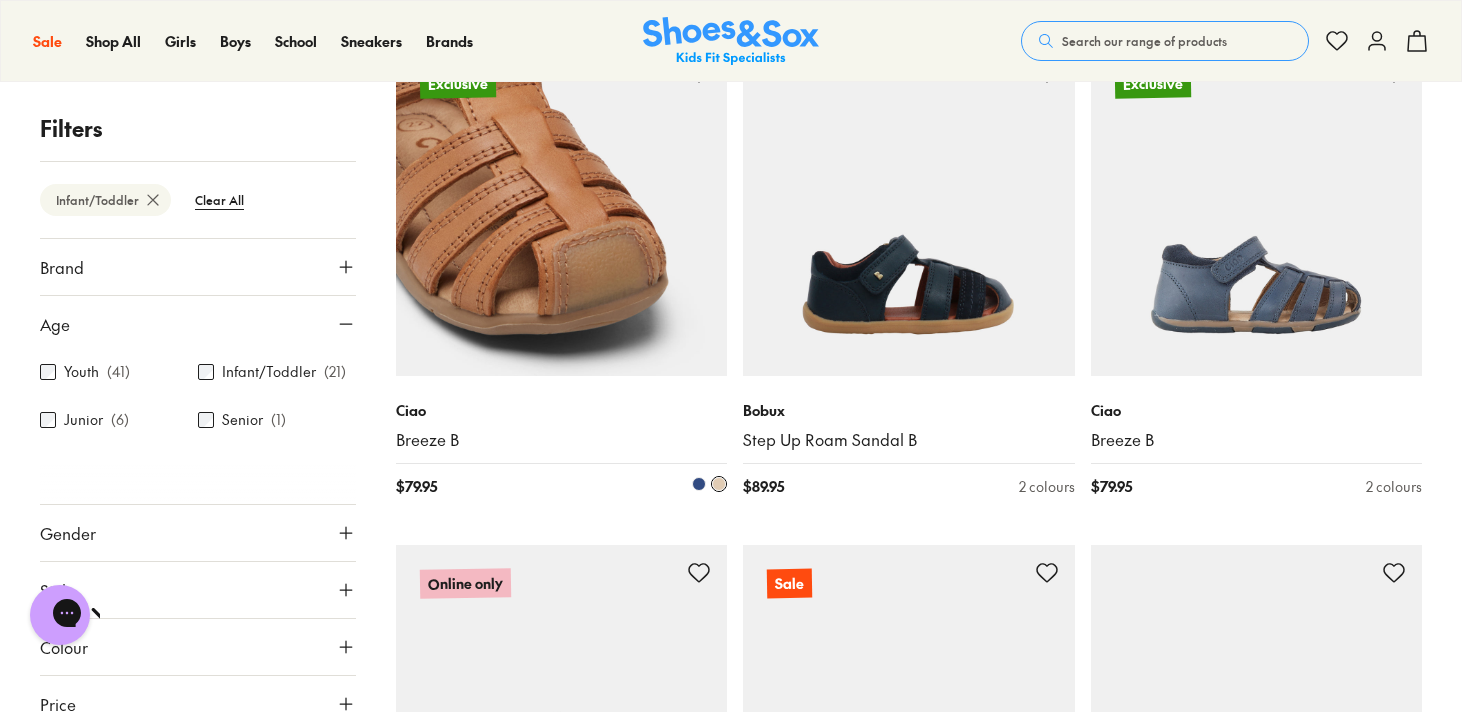 click at bounding box center (562, 211) 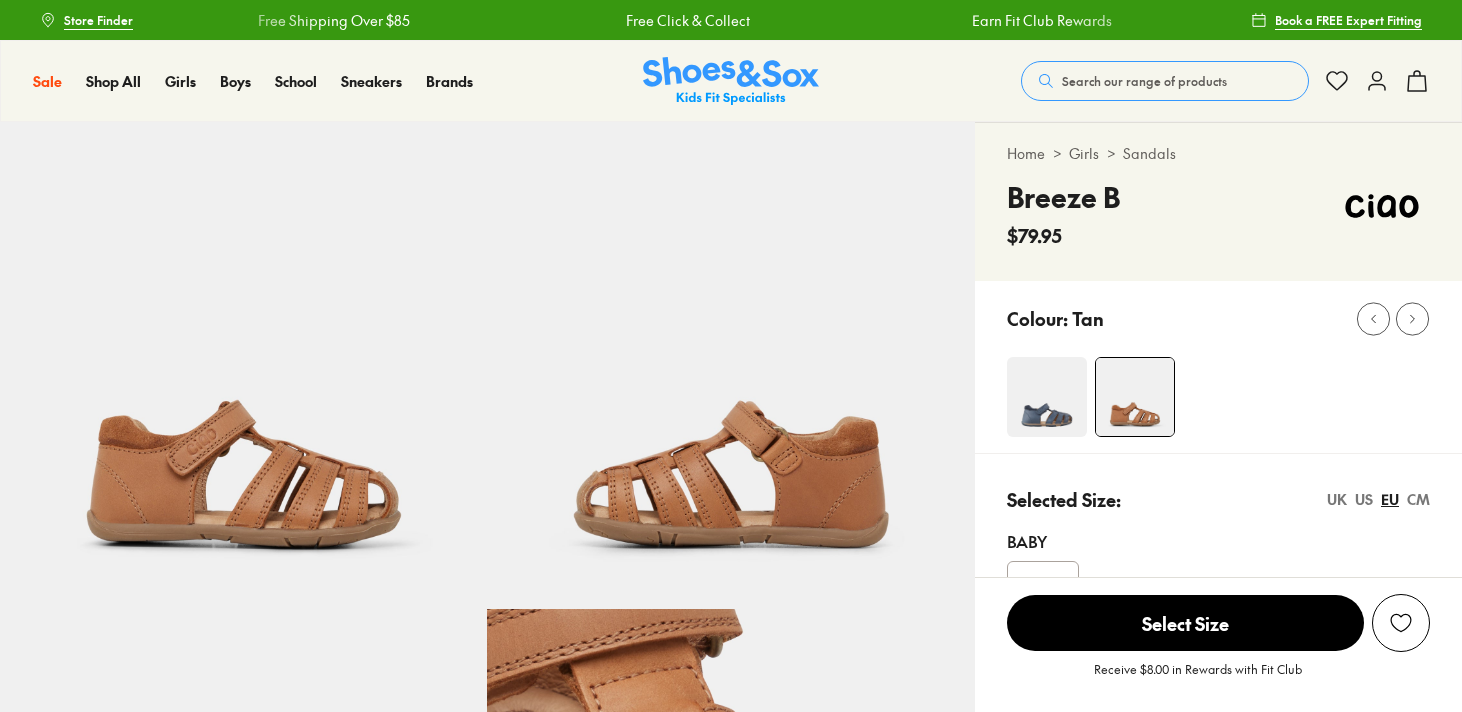 scroll, scrollTop: 0, scrollLeft: 0, axis: both 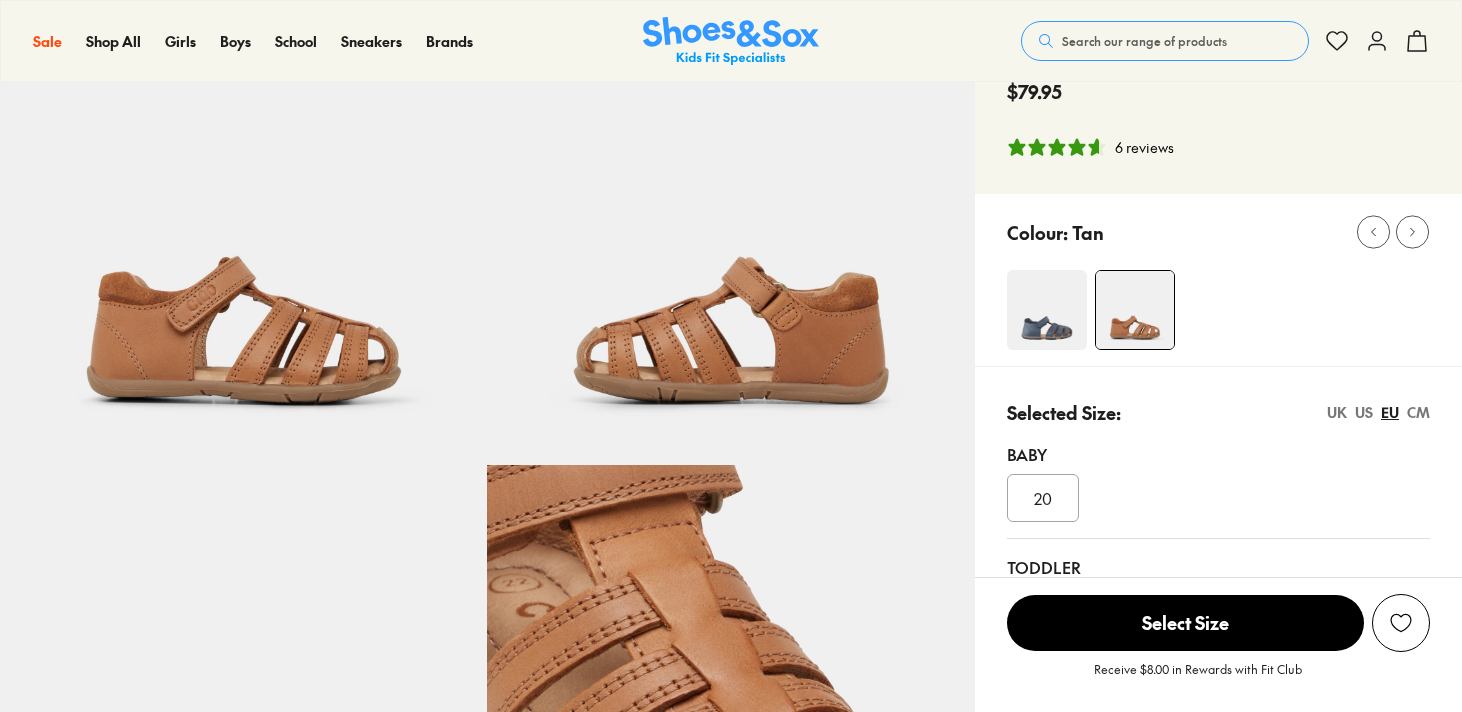 select on "*" 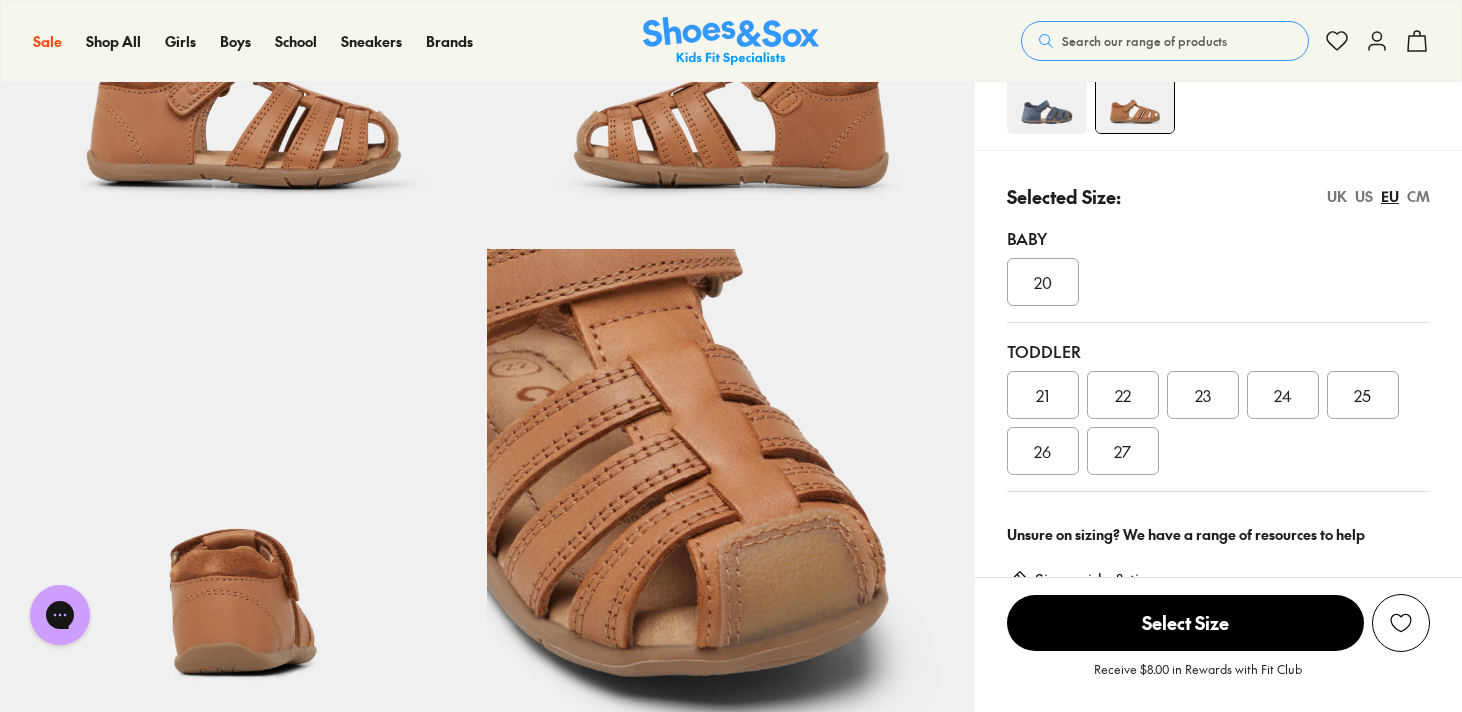 scroll, scrollTop: 0, scrollLeft: 0, axis: both 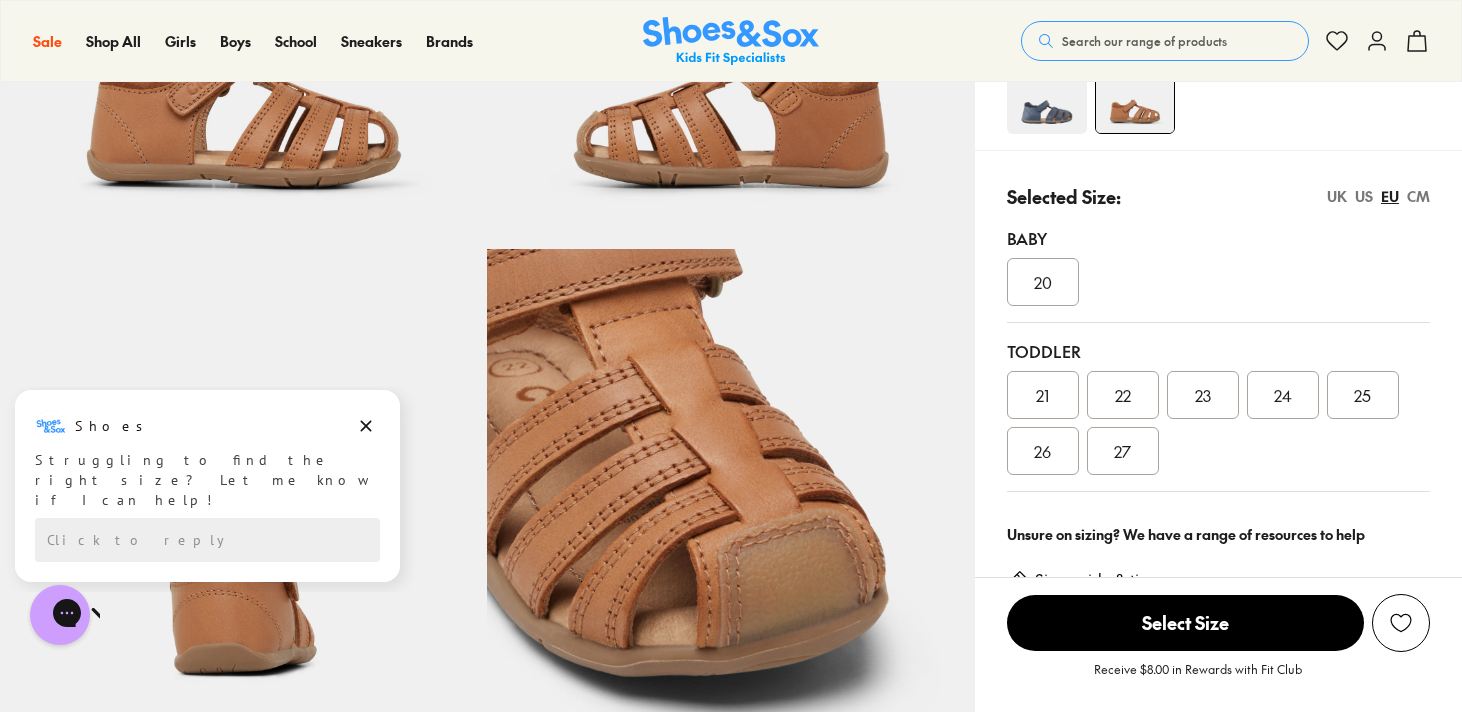 click on "22" at bounding box center (1123, 395) 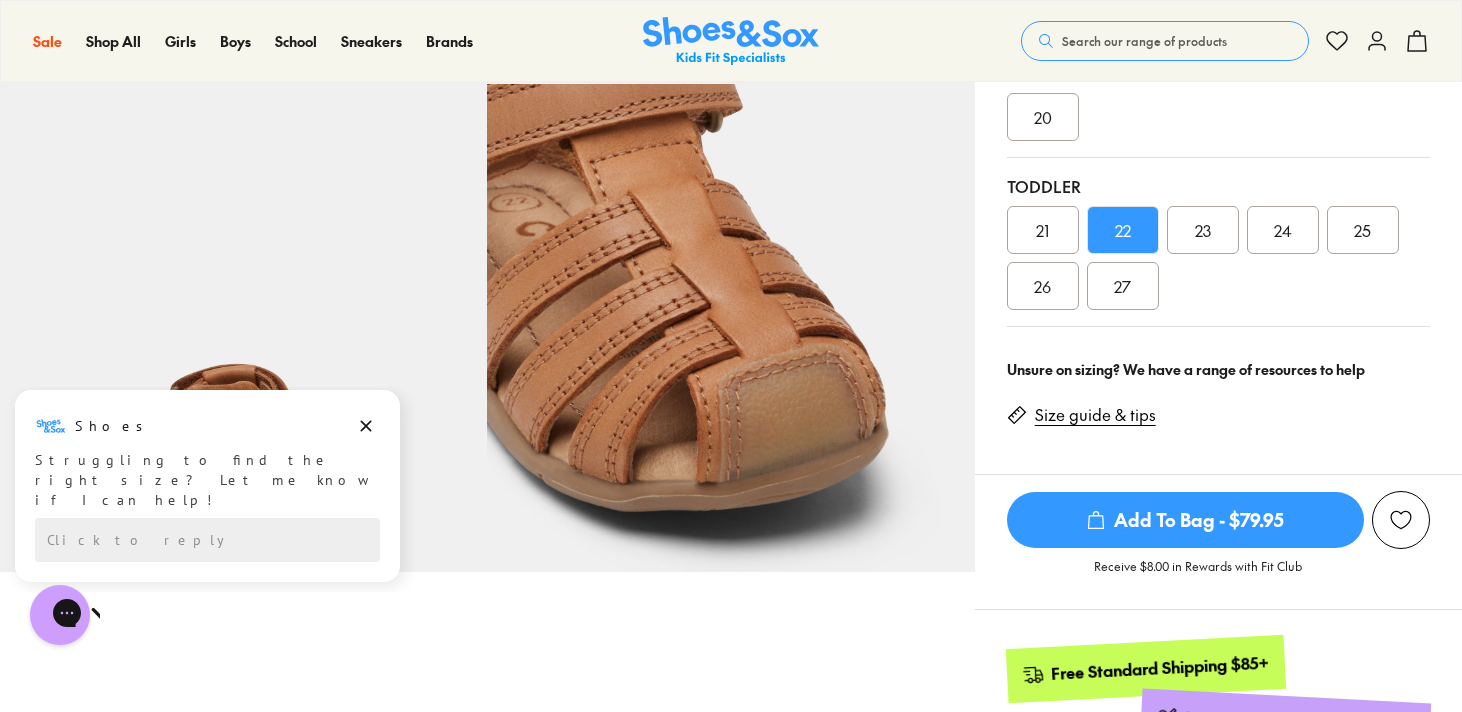 scroll, scrollTop: 465, scrollLeft: 0, axis: vertical 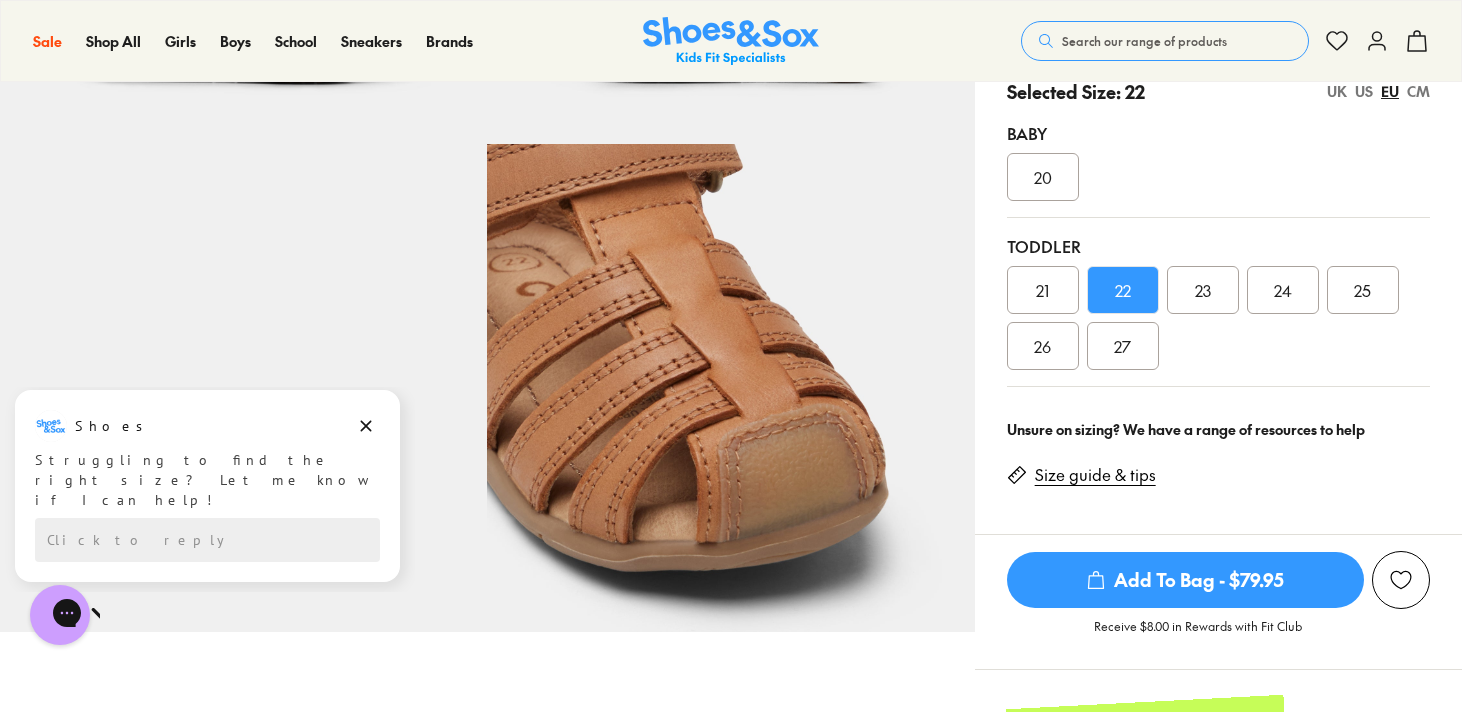 click on "21" at bounding box center (1042, 290) 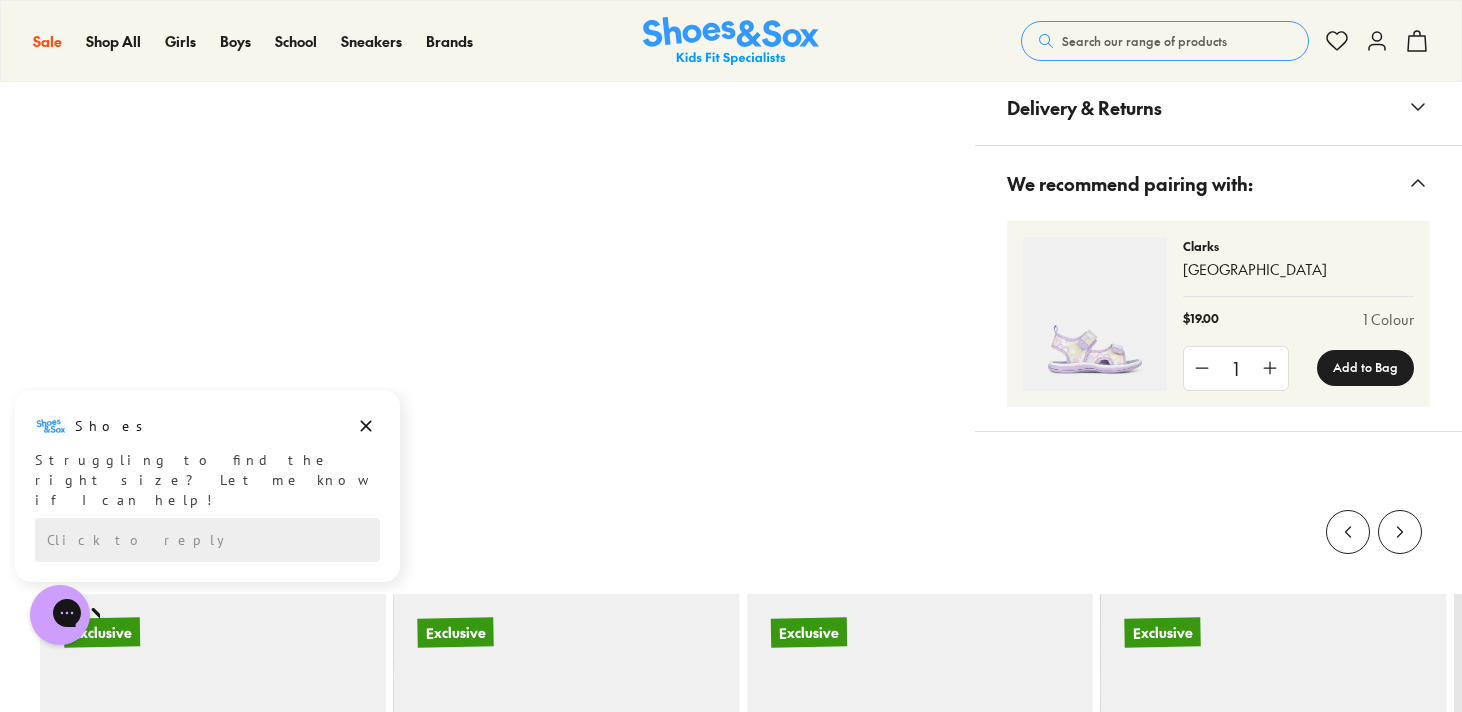 scroll, scrollTop: 2055, scrollLeft: 0, axis: vertical 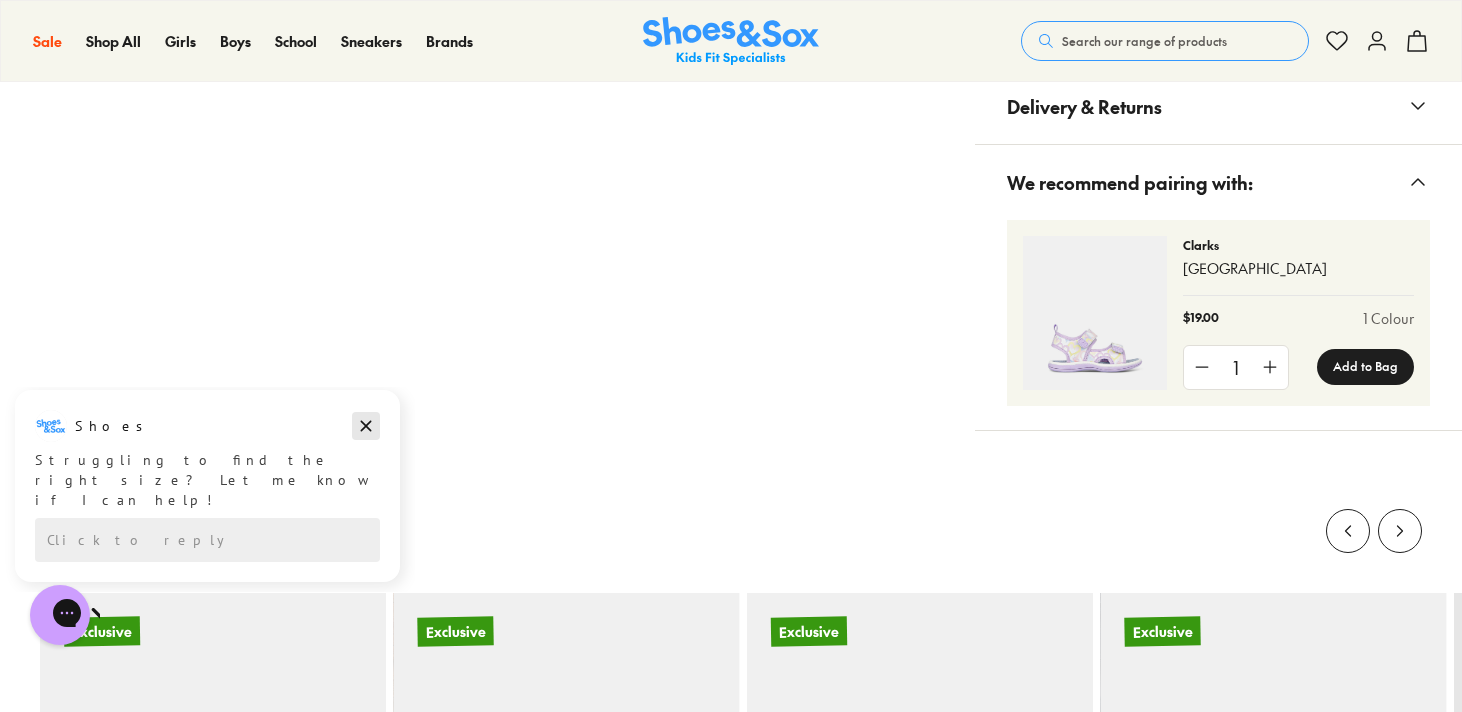 click at bounding box center [366, 426] 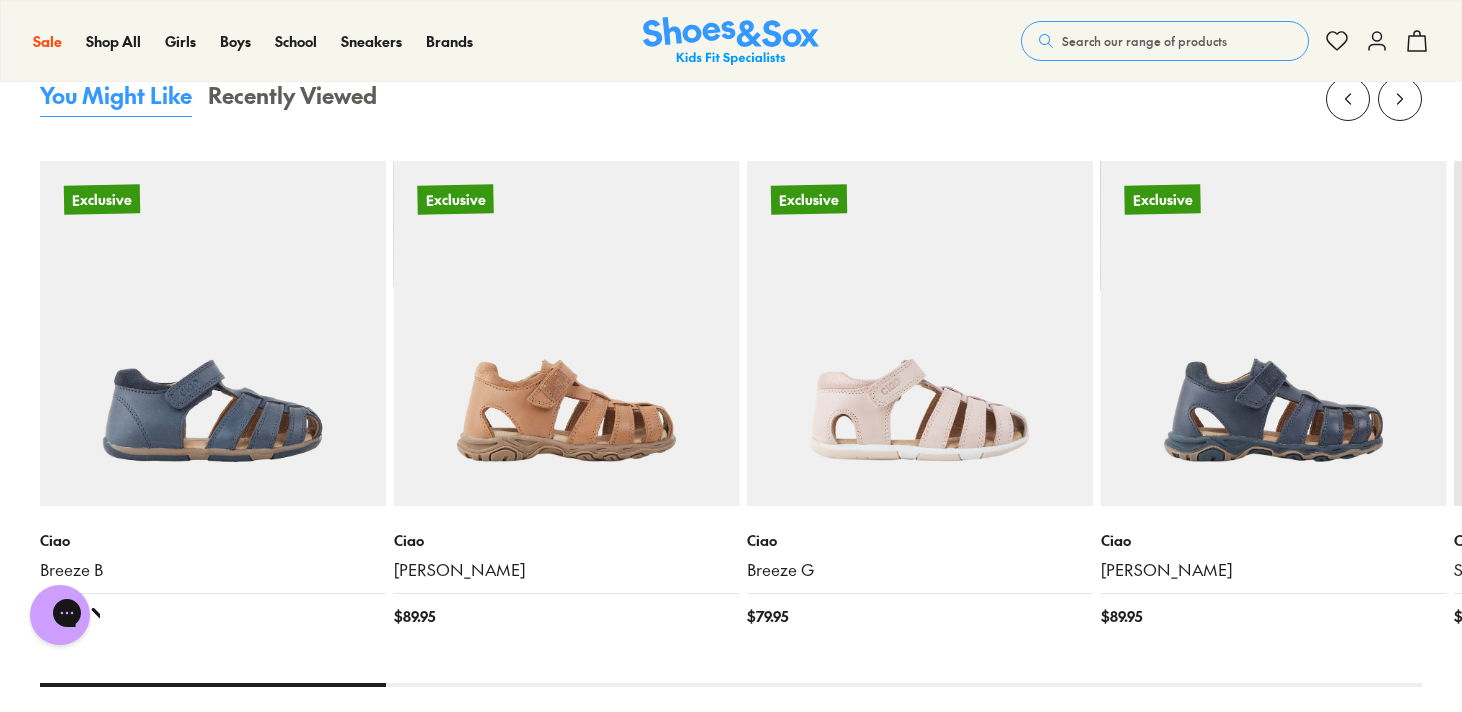scroll, scrollTop: 2590, scrollLeft: 0, axis: vertical 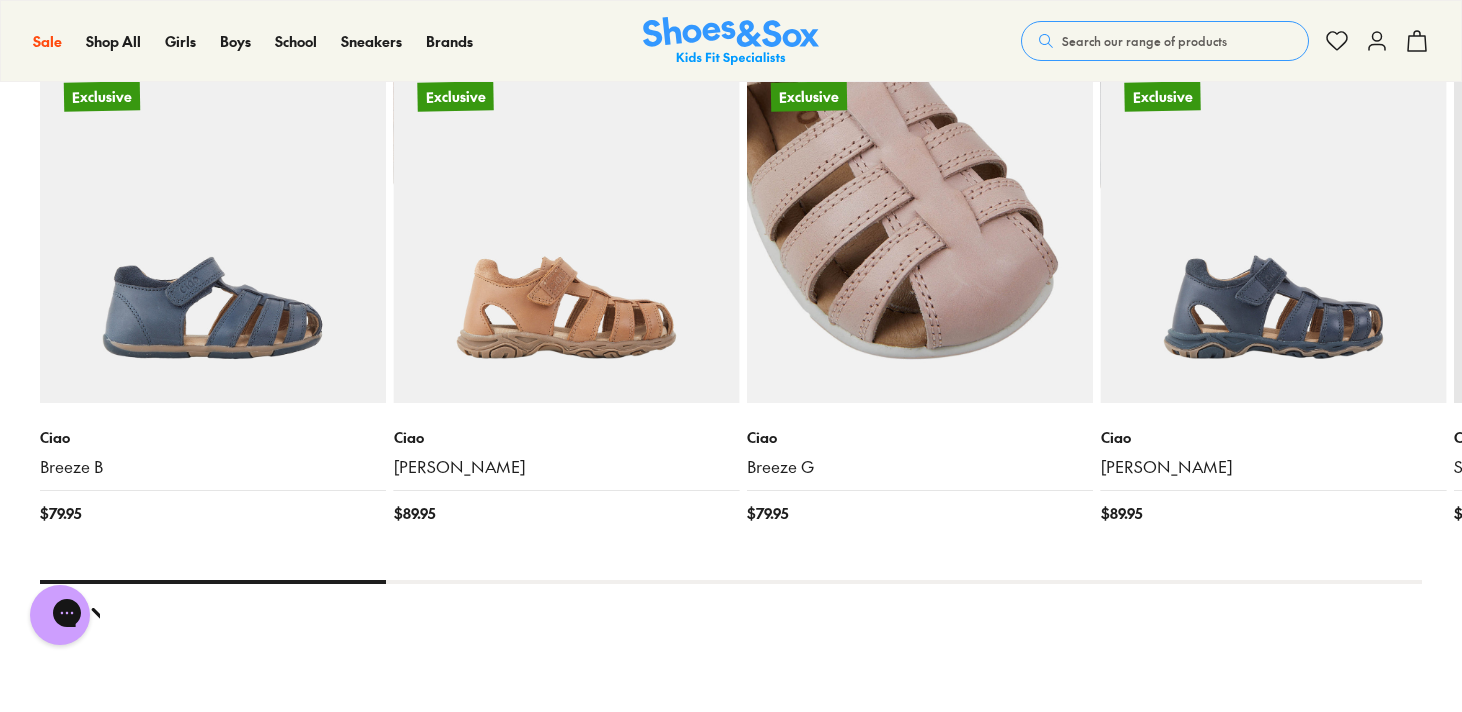 click at bounding box center (919, 231) 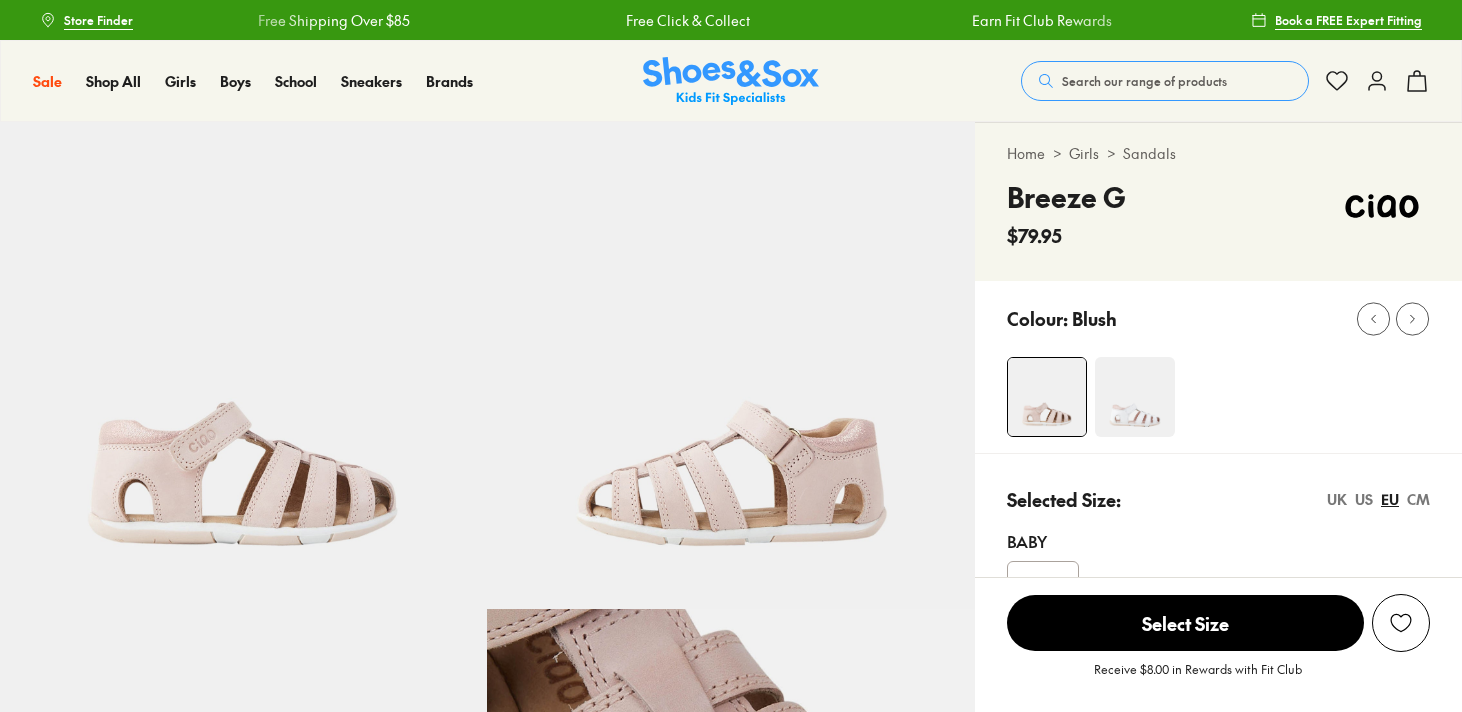scroll, scrollTop: 0, scrollLeft: 0, axis: both 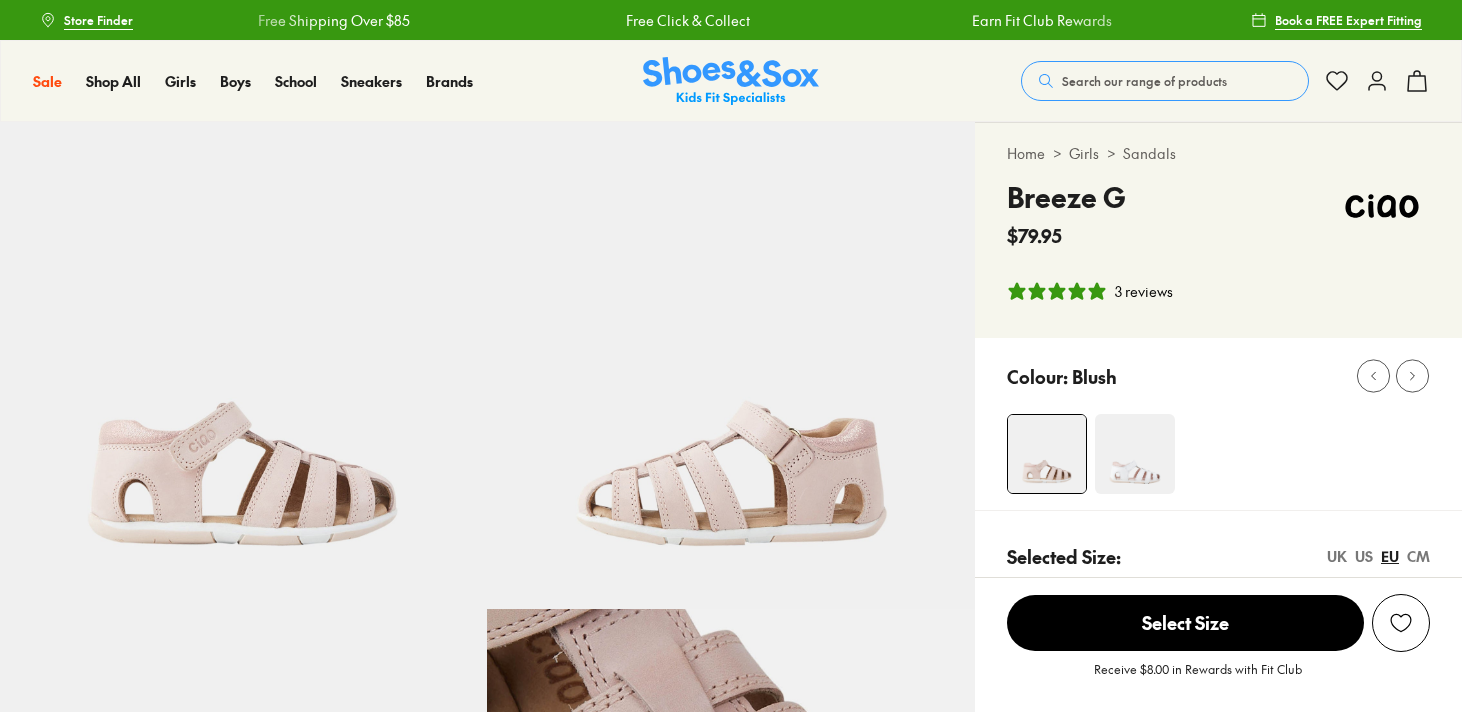select on "*" 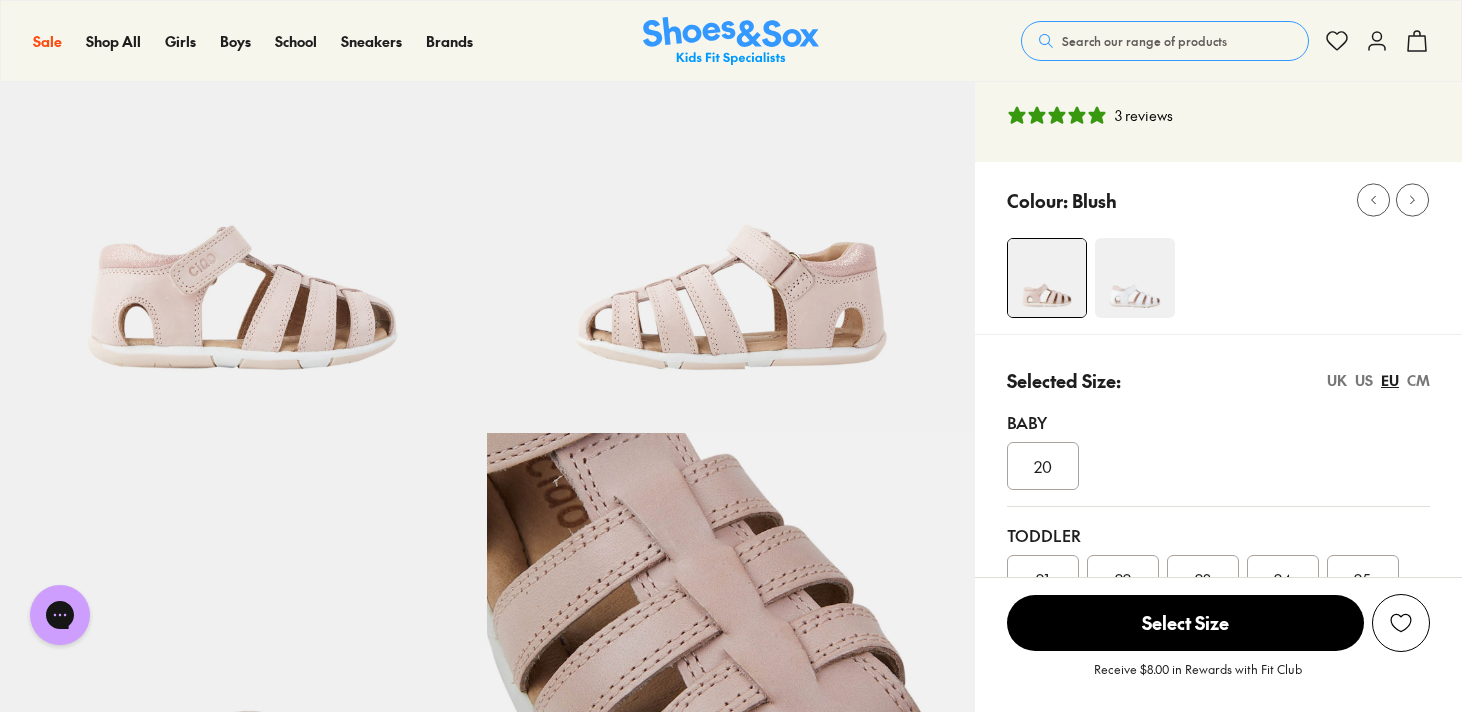 scroll, scrollTop: 0, scrollLeft: 0, axis: both 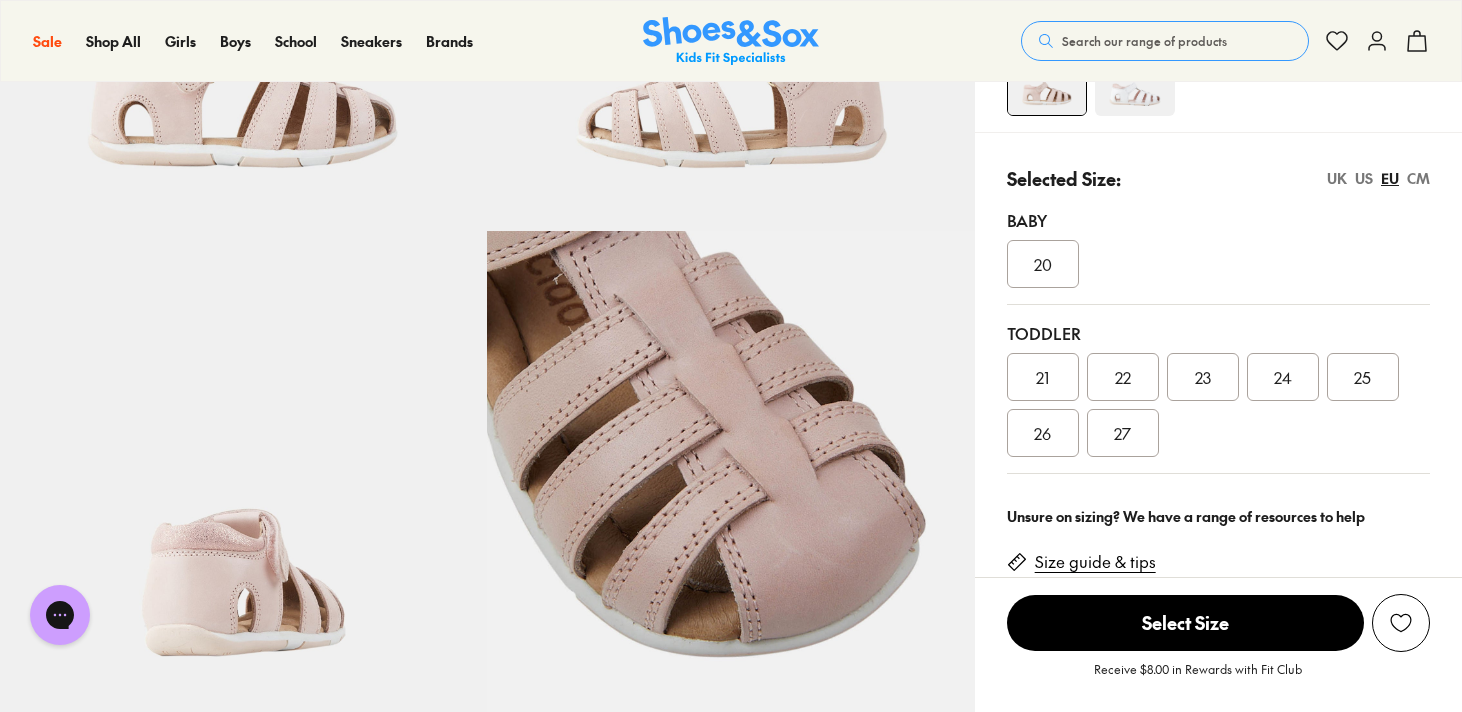 click on "21" at bounding box center (1043, 377) 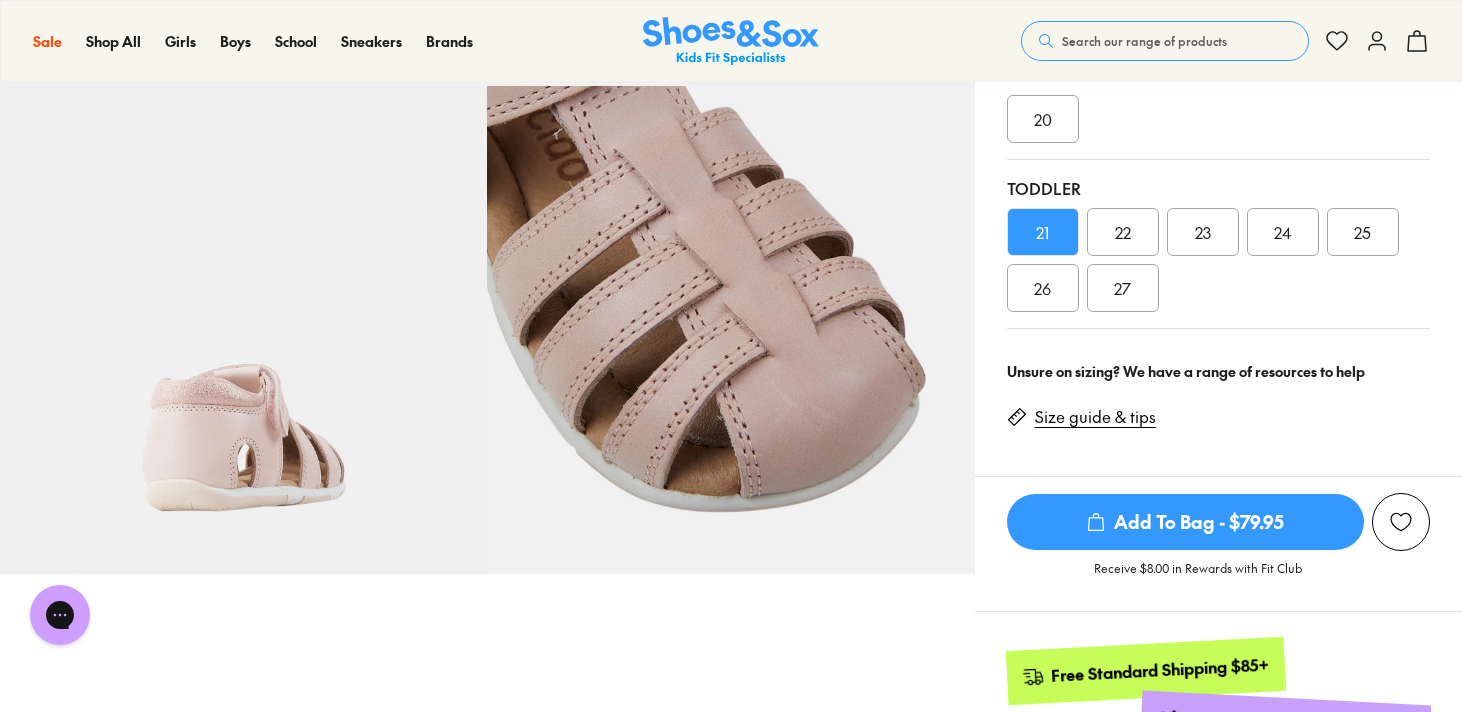 scroll, scrollTop: 528, scrollLeft: 0, axis: vertical 